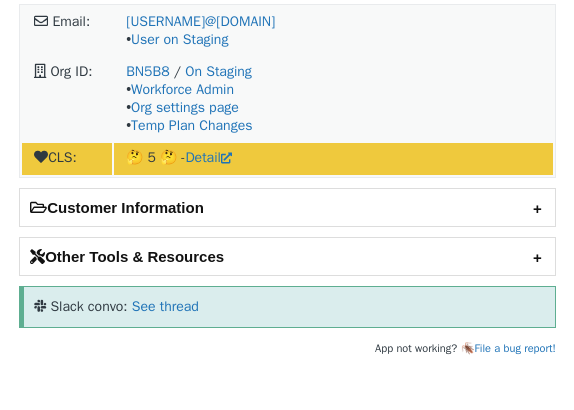 scroll, scrollTop: 0, scrollLeft: 0, axis: both 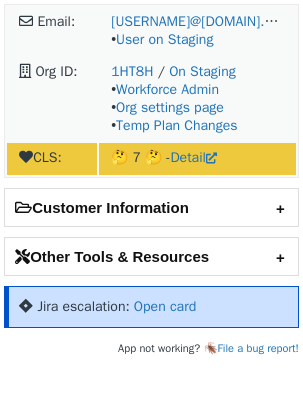 click on "Jira escalation:   Open card" at bounding box center [151, 307] 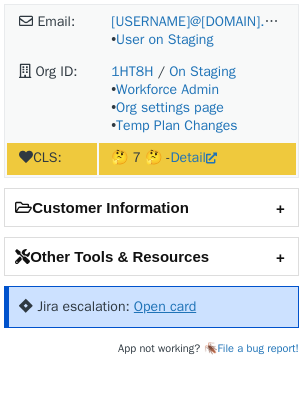 click on "Open card" at bounding box center [165, 306] 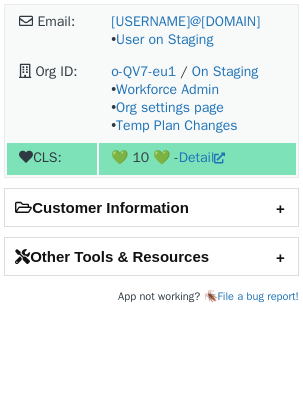 scroll, scrollTop: 0, scrollLeft: 0, axis: both 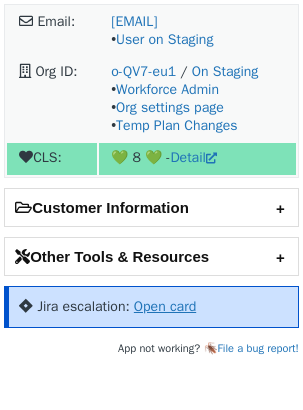 click on "Open card" at bounding box center [165, 306] 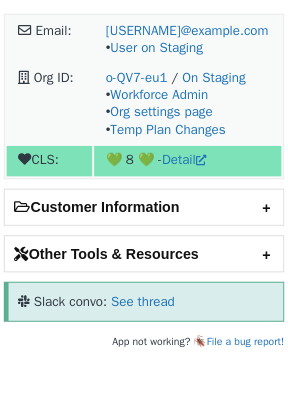 scroll, scrollTop: 0, scrollLeft: 0, axis: both 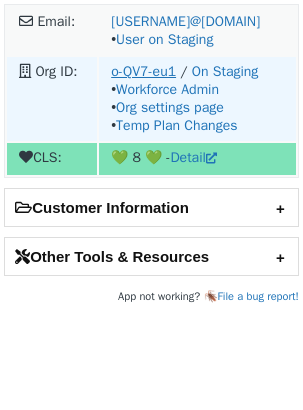 click on "o-QV7-eu1" at bounding box center (143, 71) 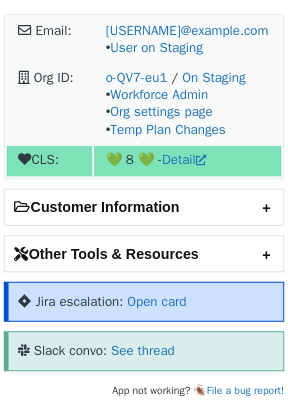 scroll, scrollTop: 0, scrollLeft: 0, axis: both 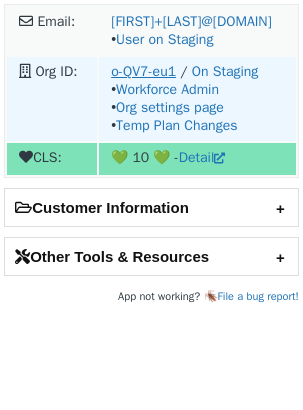click on "o-QV7-eu1" at bounding box center [143, 71] 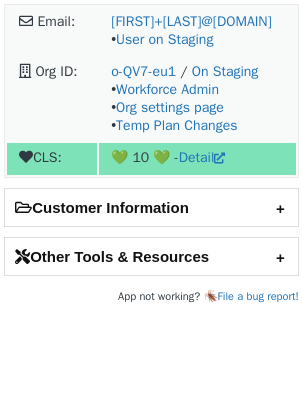scroll, scrollTop: 0, scrollLeft: 0, axis: both 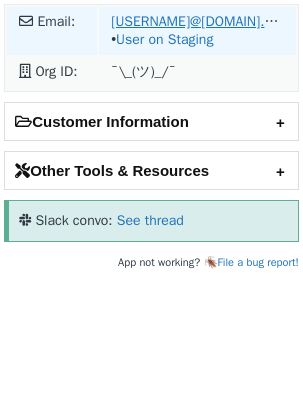 click on "[USERNAME]@[DOMAIN].com" at bounding box center (200, 21) 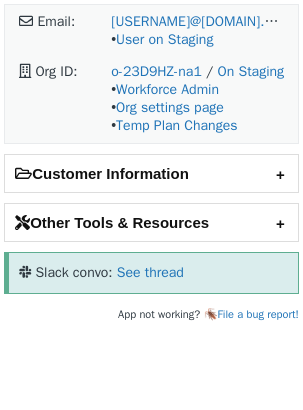 scroll, scrollTop: 0, scrollLeft: 0, axis: both 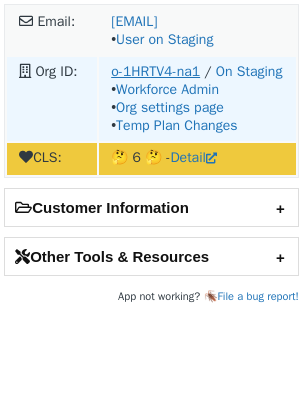 click on "o-1HRTV4-na1" at bounding box center [155, 71] 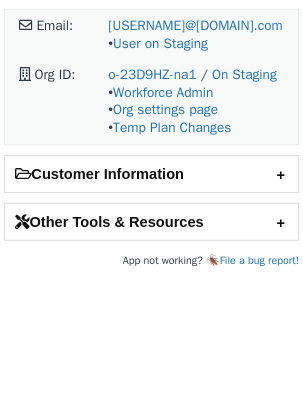 scroll, scrollTop: 0, scrollLeft: 0, axis: both 